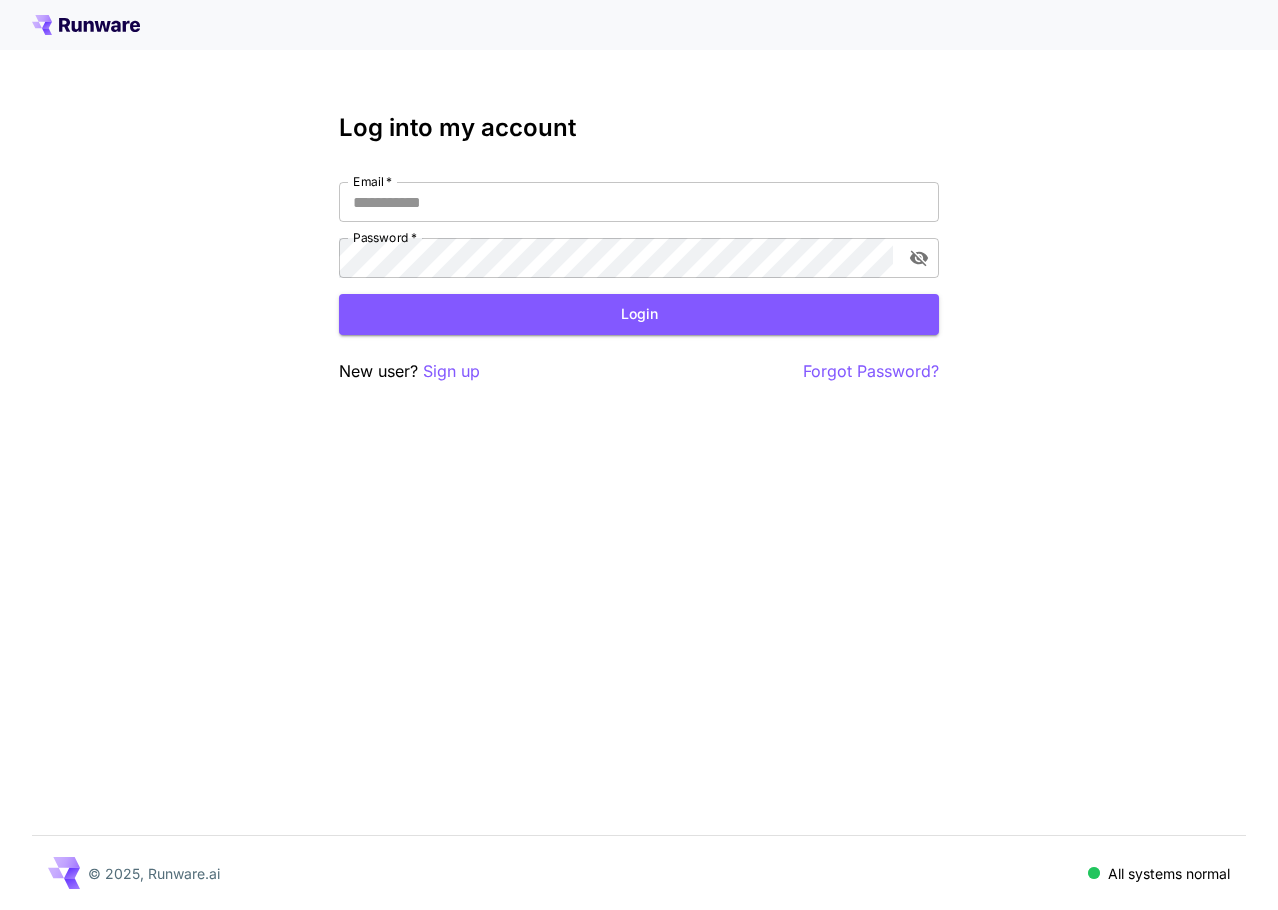 scroll, scrollTop: 0, scrollLeft: 0, axis: both 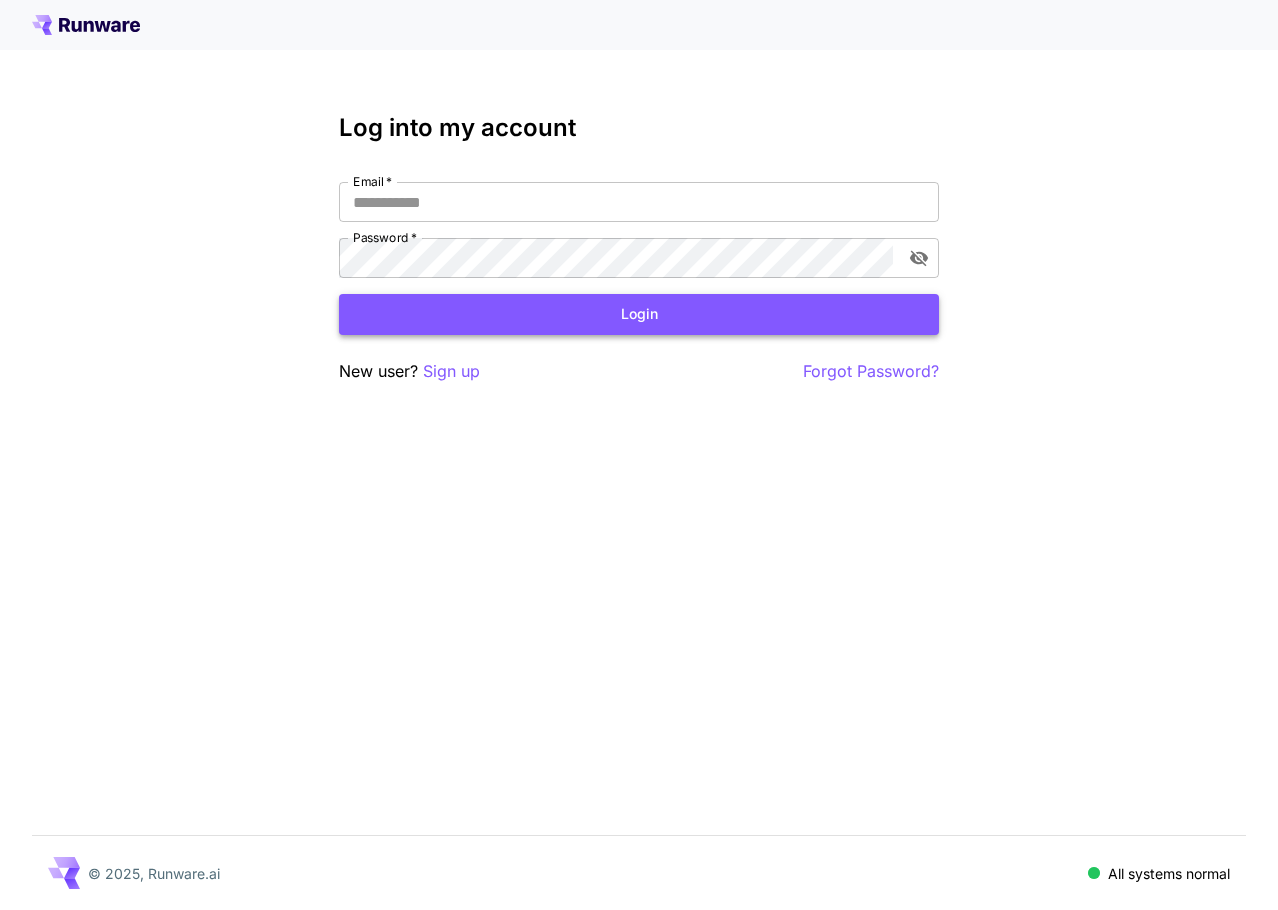 type on "**********" 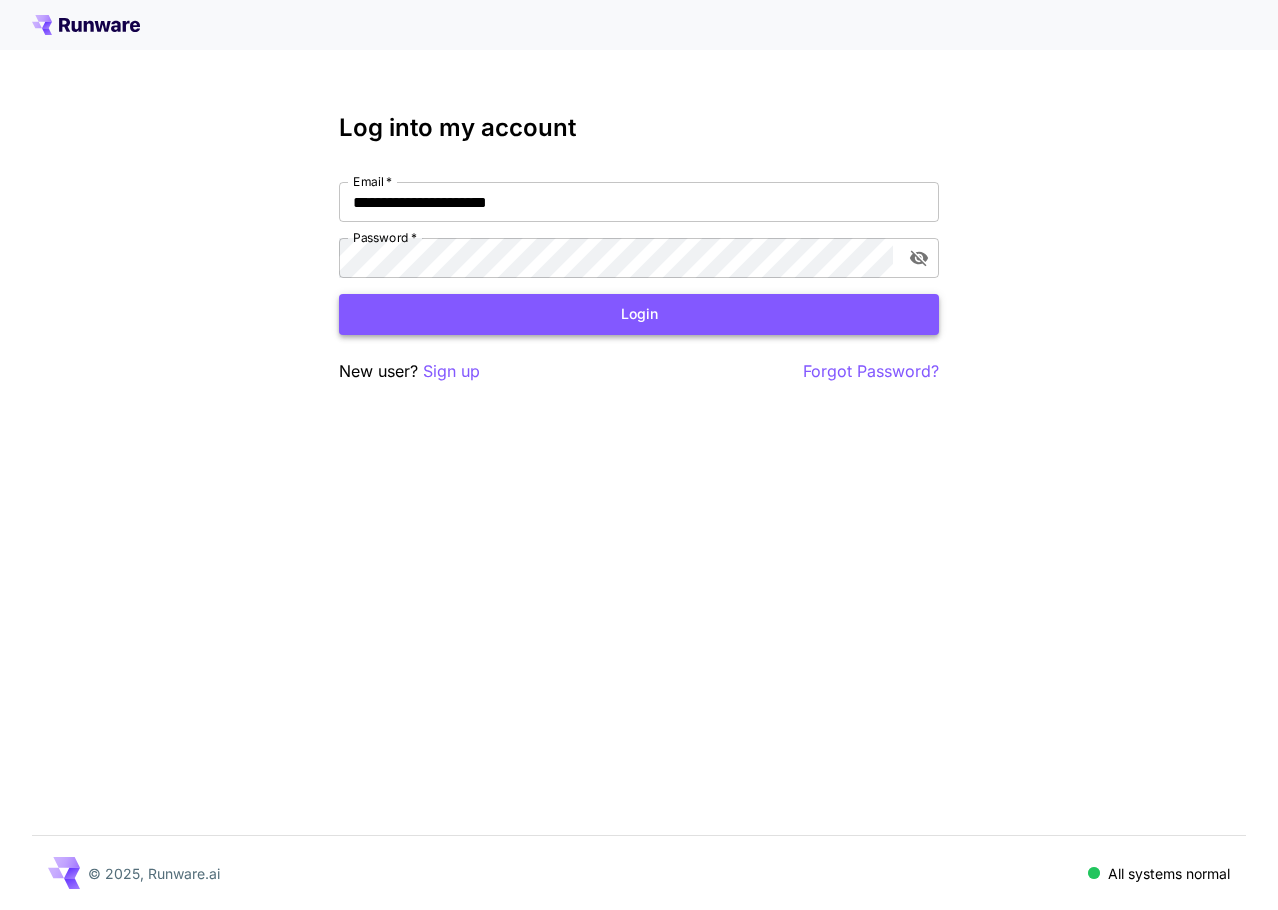 click on "Login" at bounding box center (639, 314) 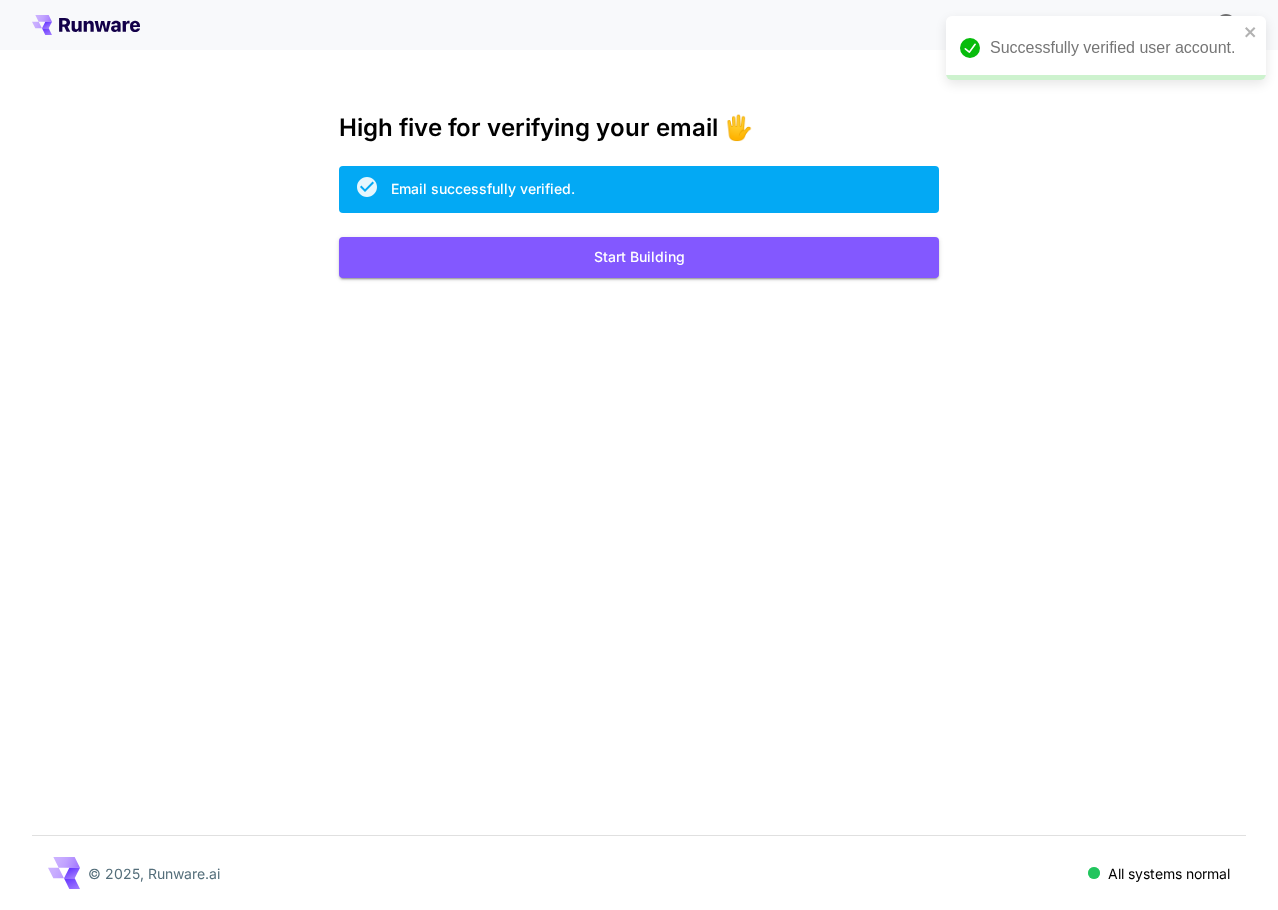 scroll, scrollTop: 0, scrollLeft: 0, axis: both 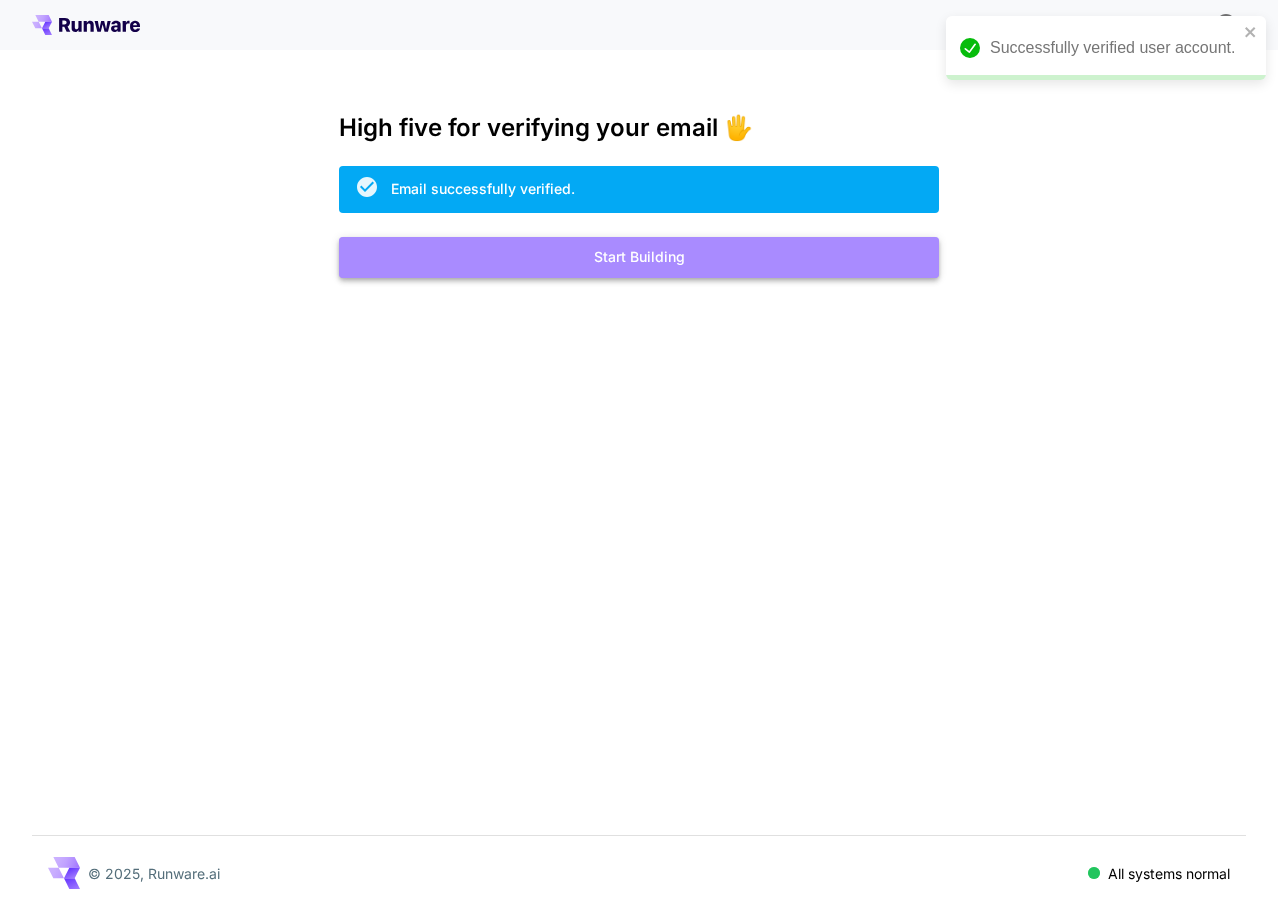 click on "Start Building" at bounding box center (639, 257) 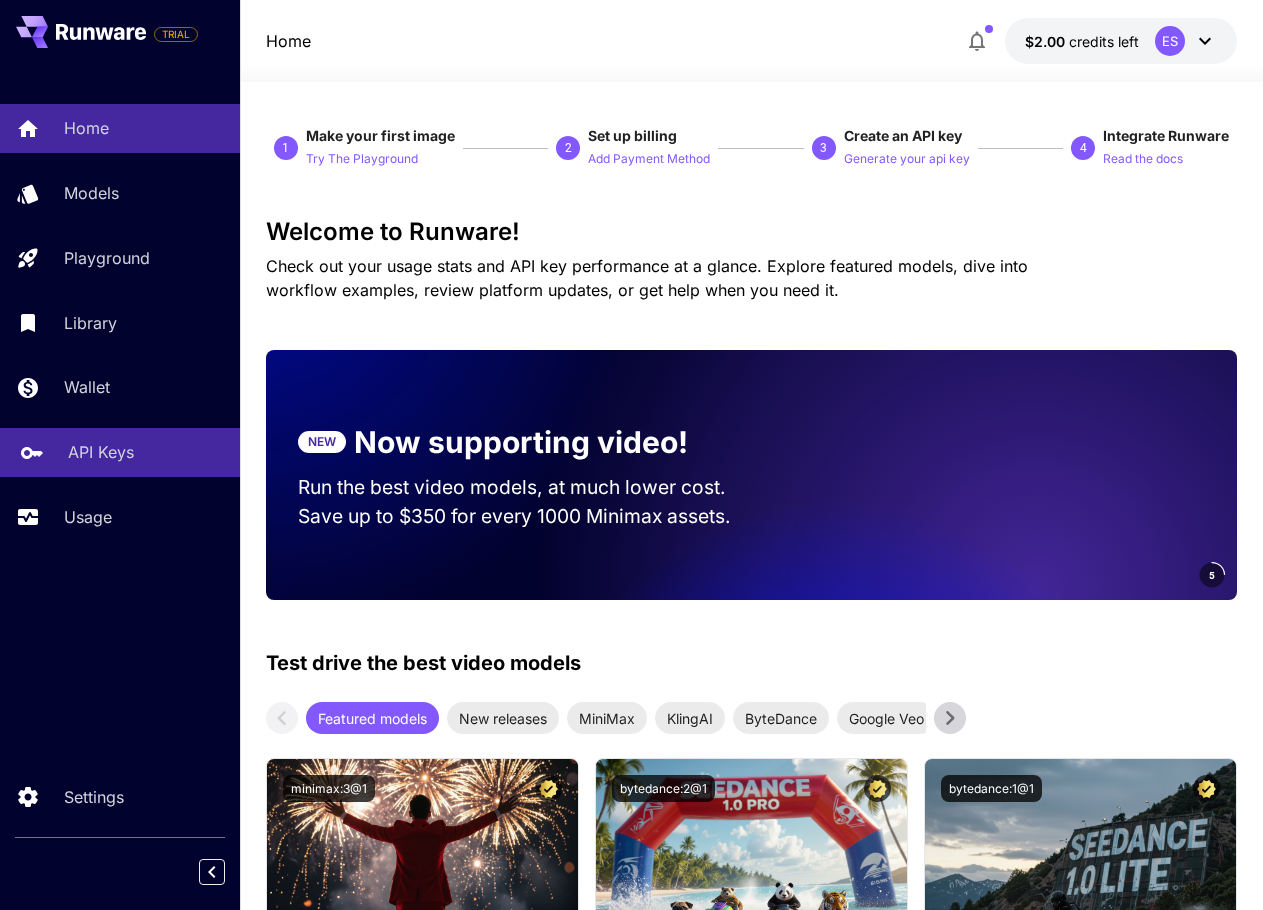 click on "API Keys" at bounding box center [101, 452] 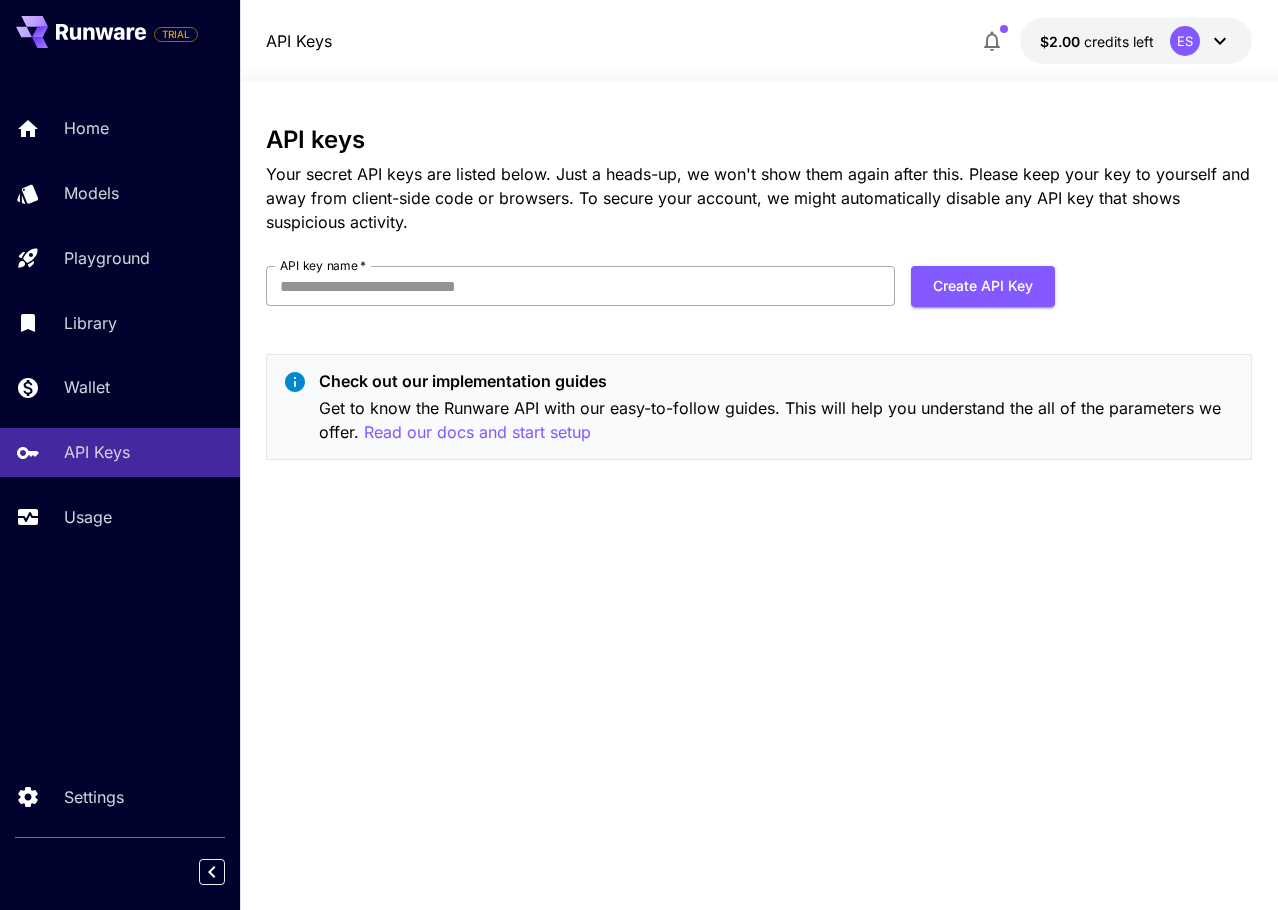 click on "API key name   *" at bounding box center (580, 286) 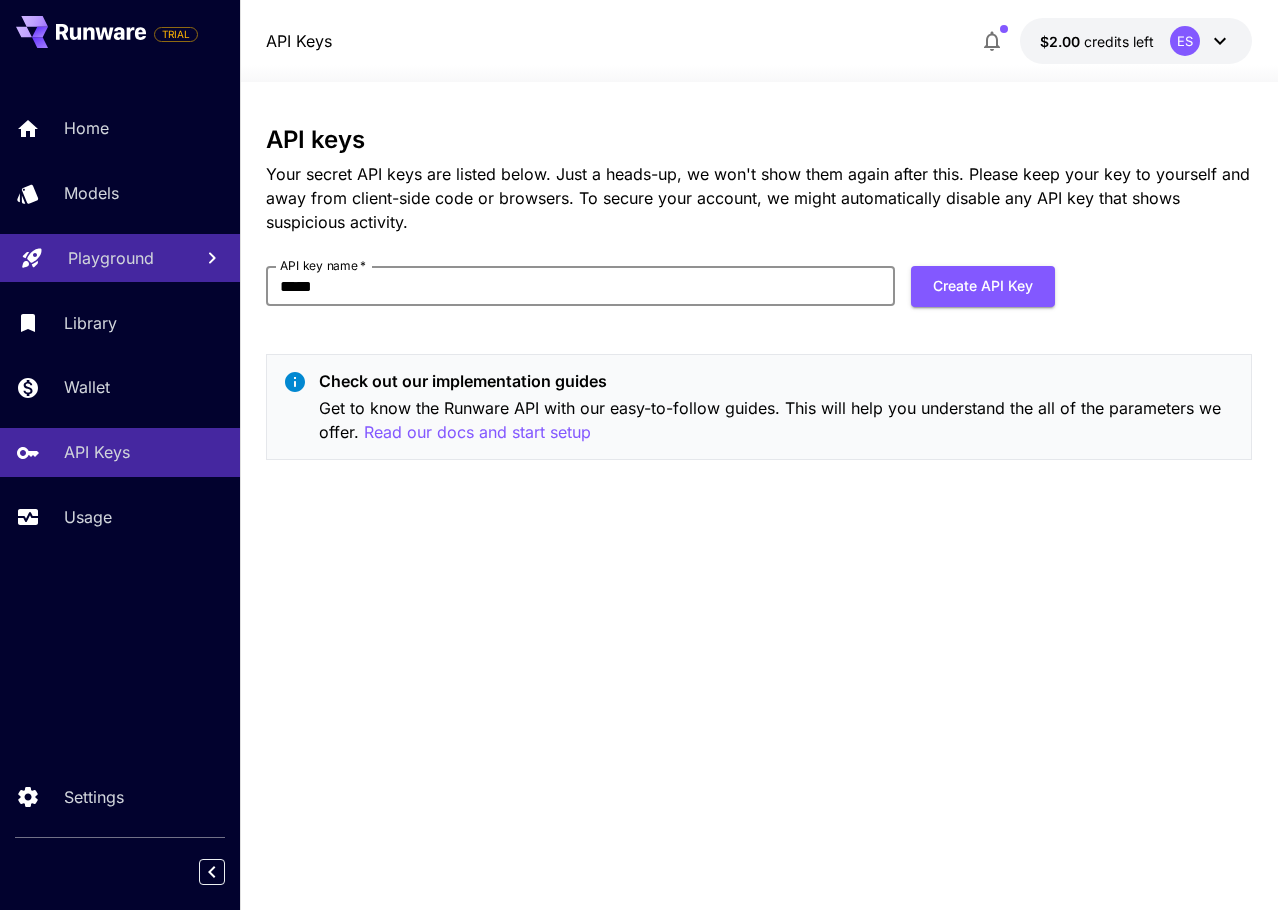 type on "*****" 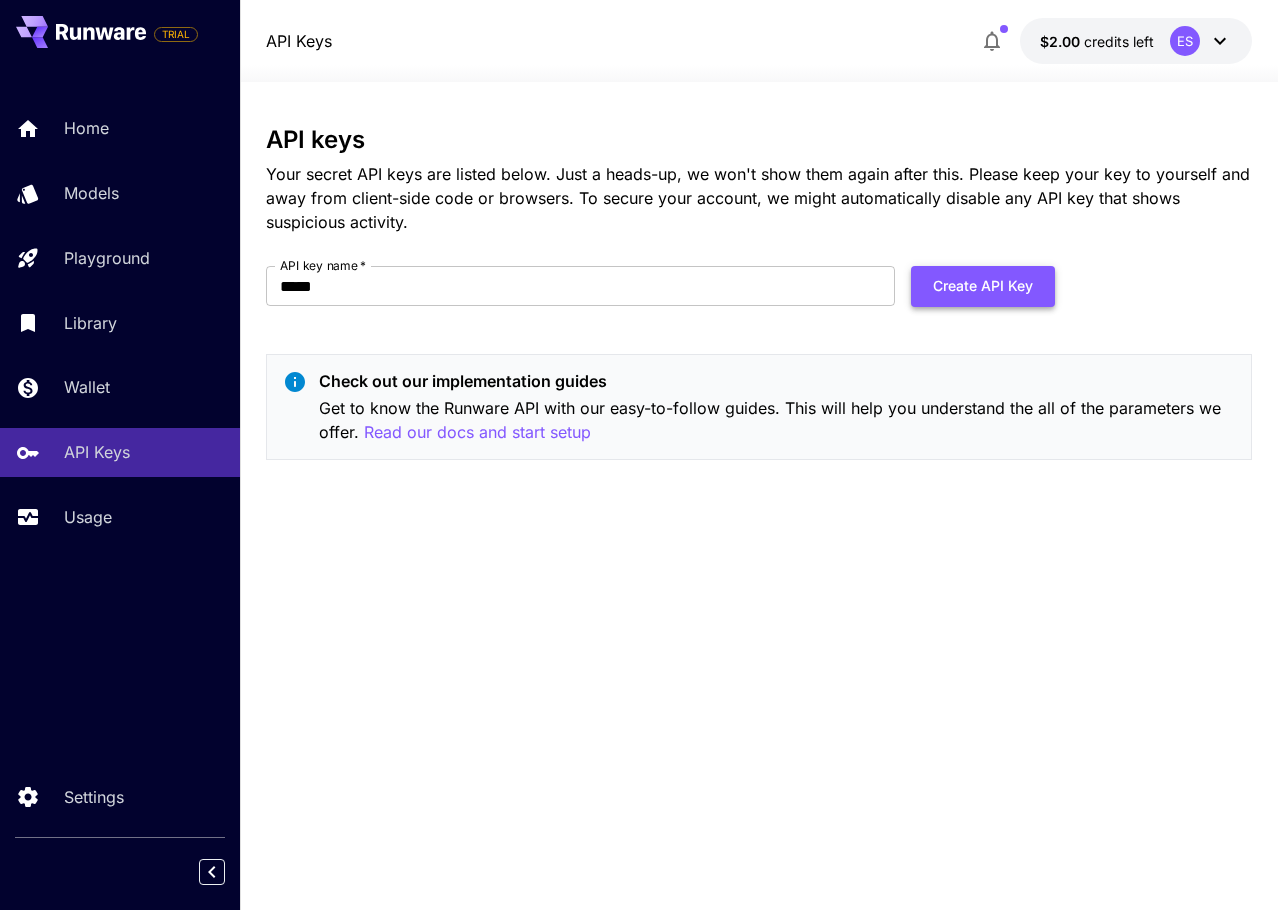 click on "Create API Key" at bounding box center [983, 286] 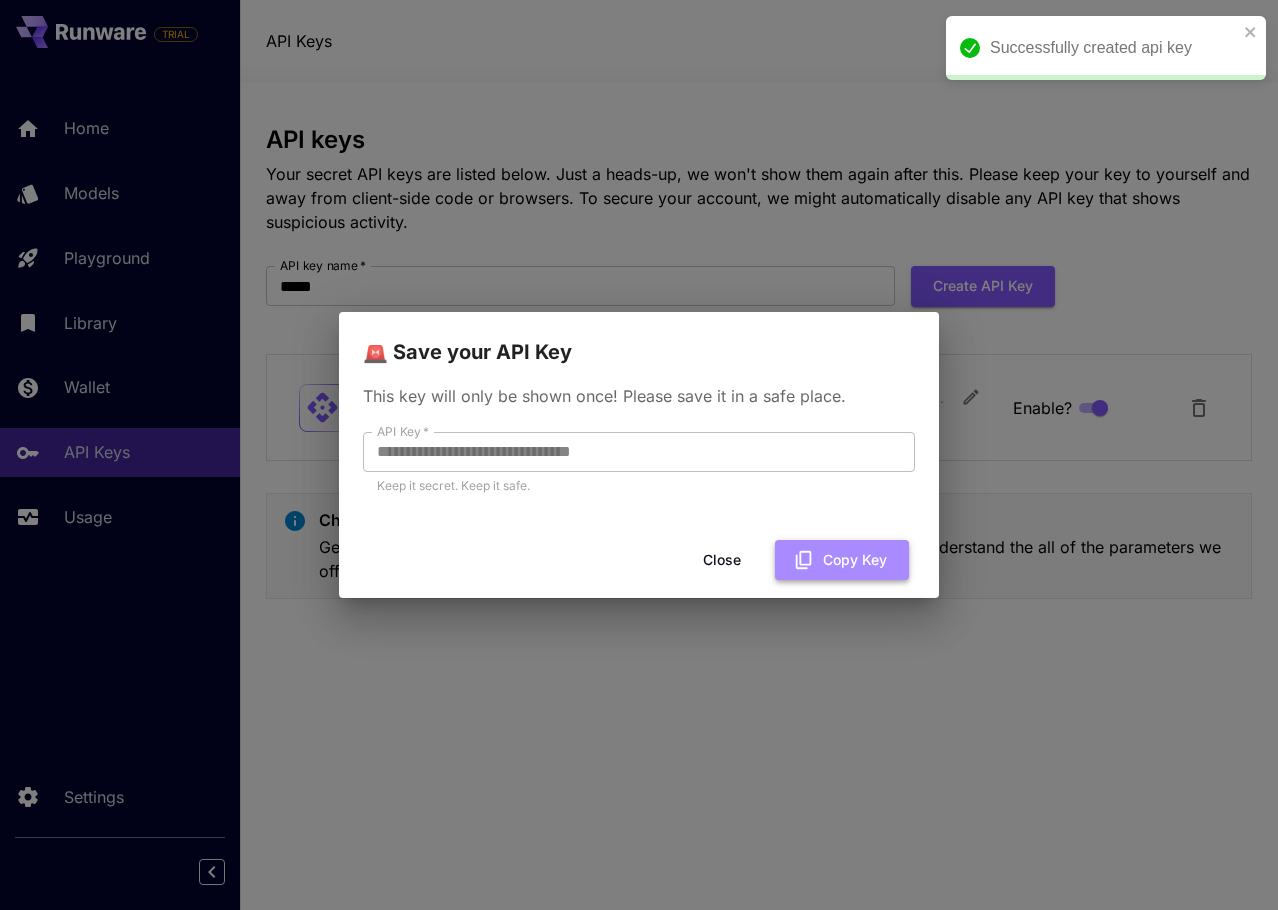 click on "Copy Key" at bounding box center (842, 560) 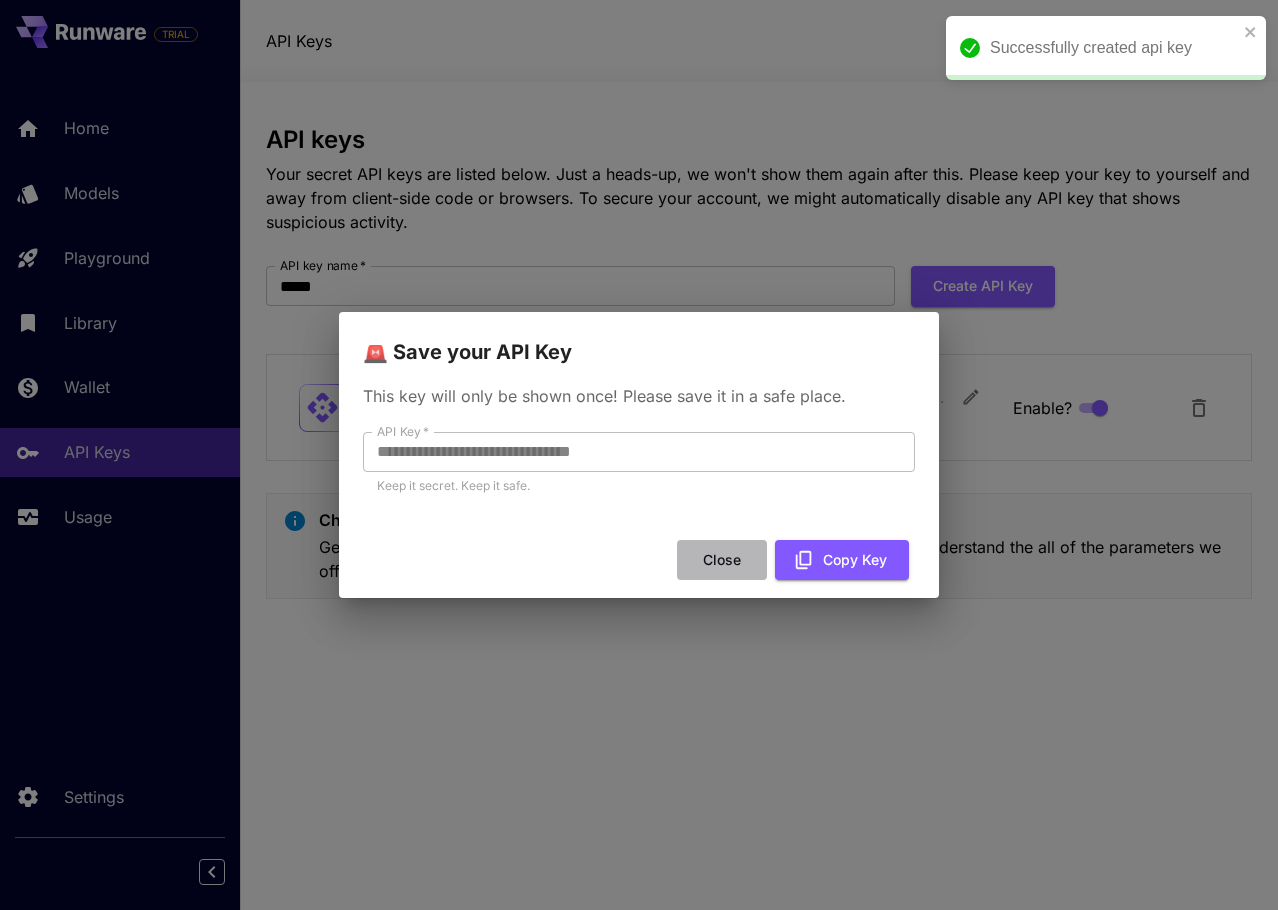 click on "Close" at bounding box center [722, 560] 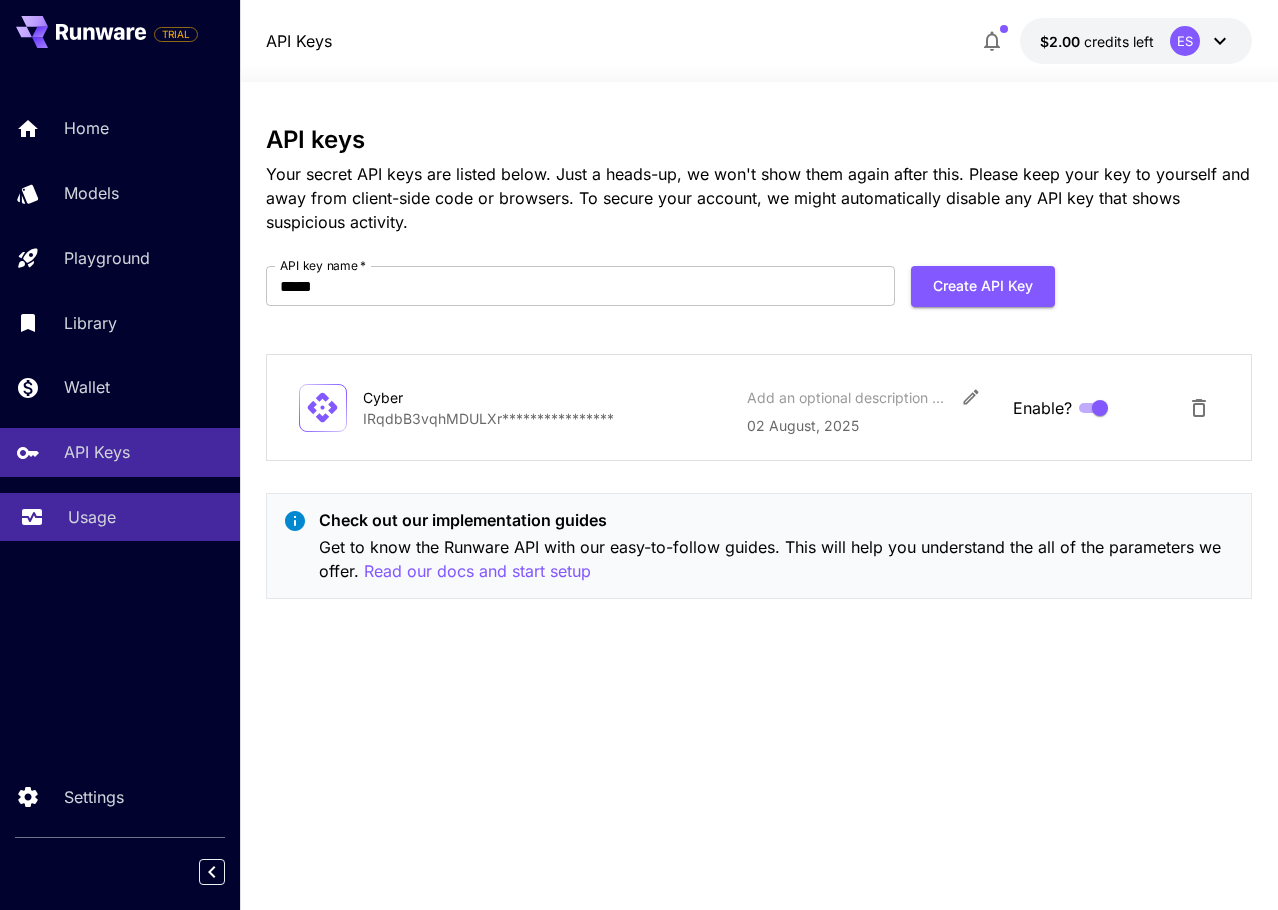 click on "Usage" at bounding box center [92, 517] 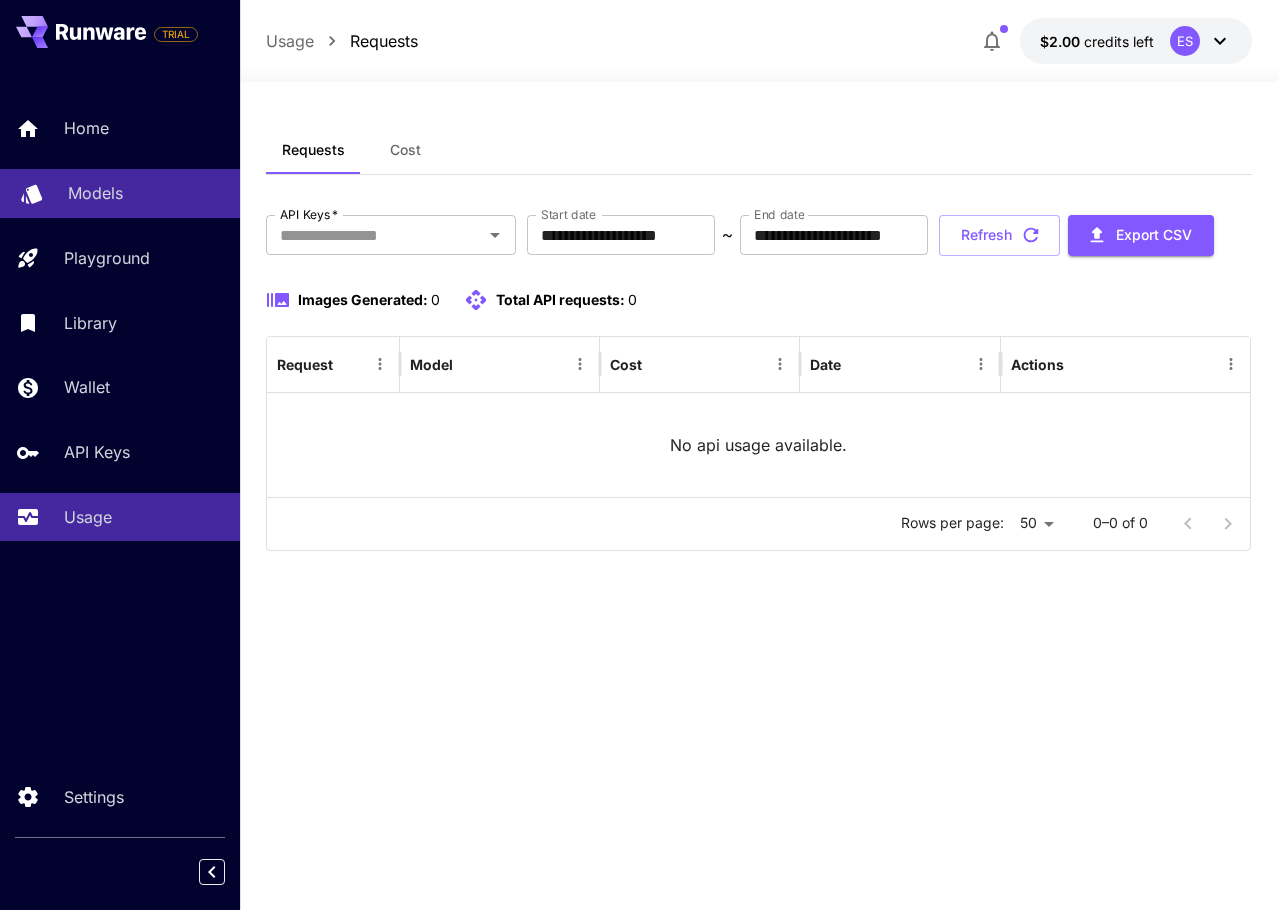 click on "Models" at bounding box center [95, 193] 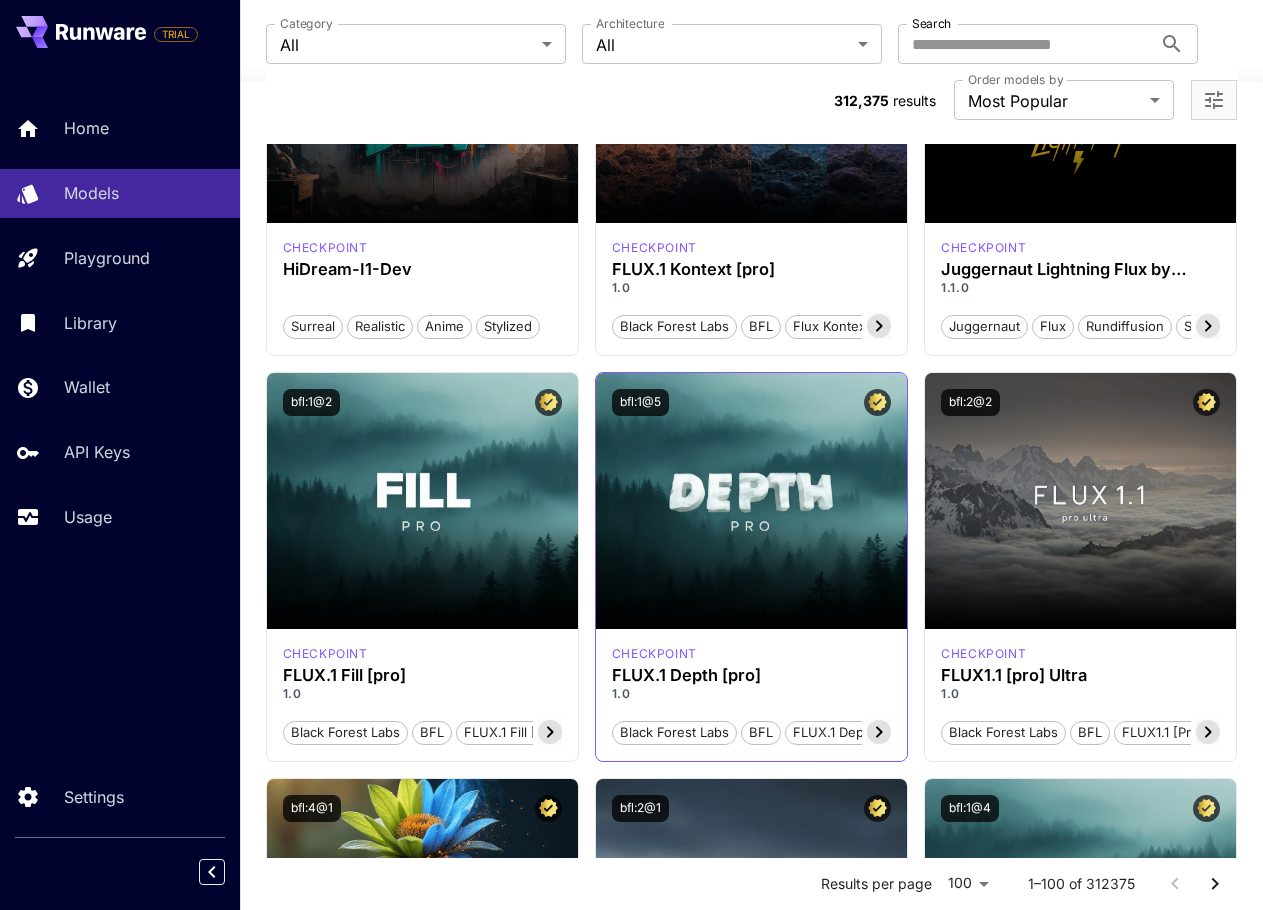 scroll, scrollTop: 500, scrollLeft: 0, axis: vertical 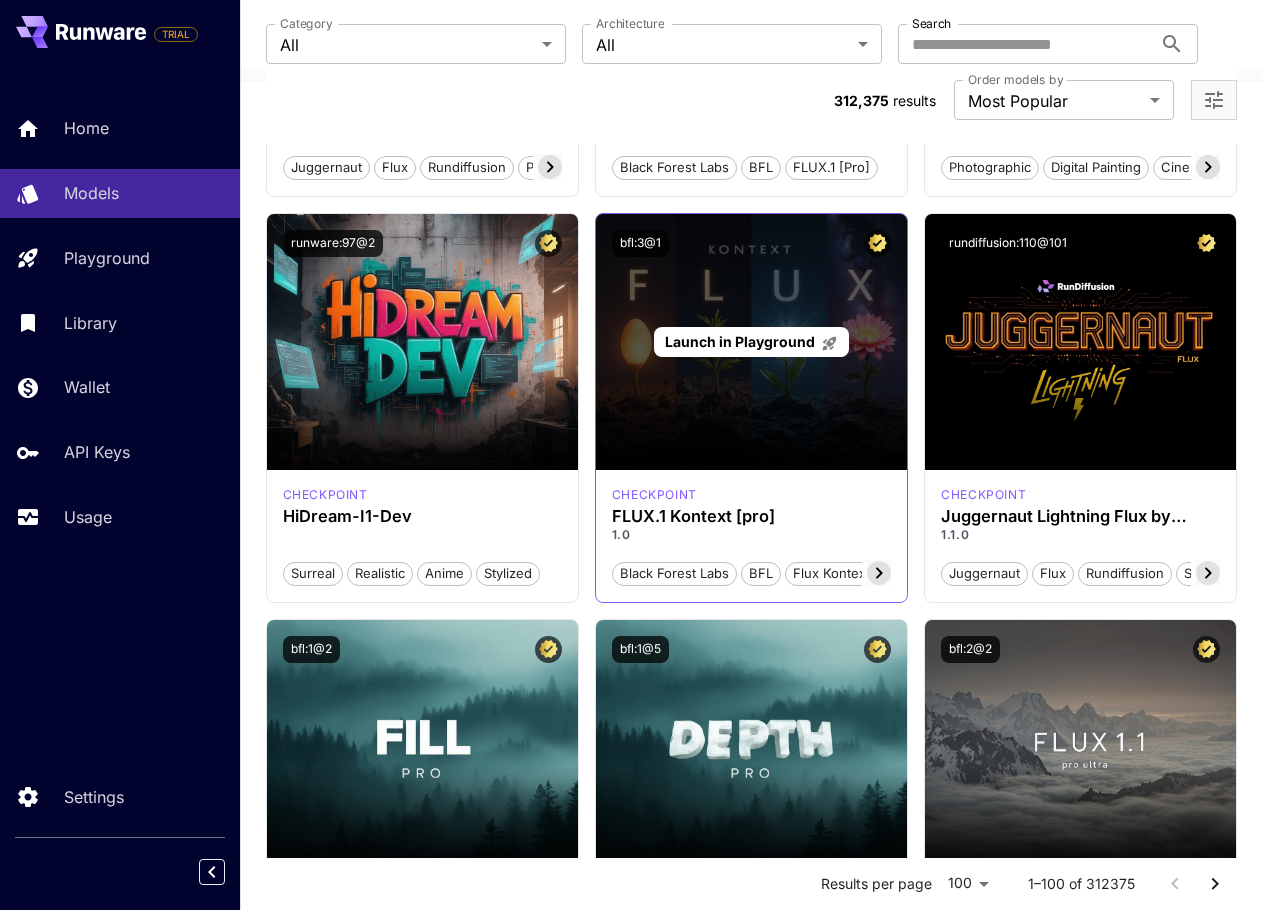 click on "Launch in Playground" at bounding box center [751, 342] 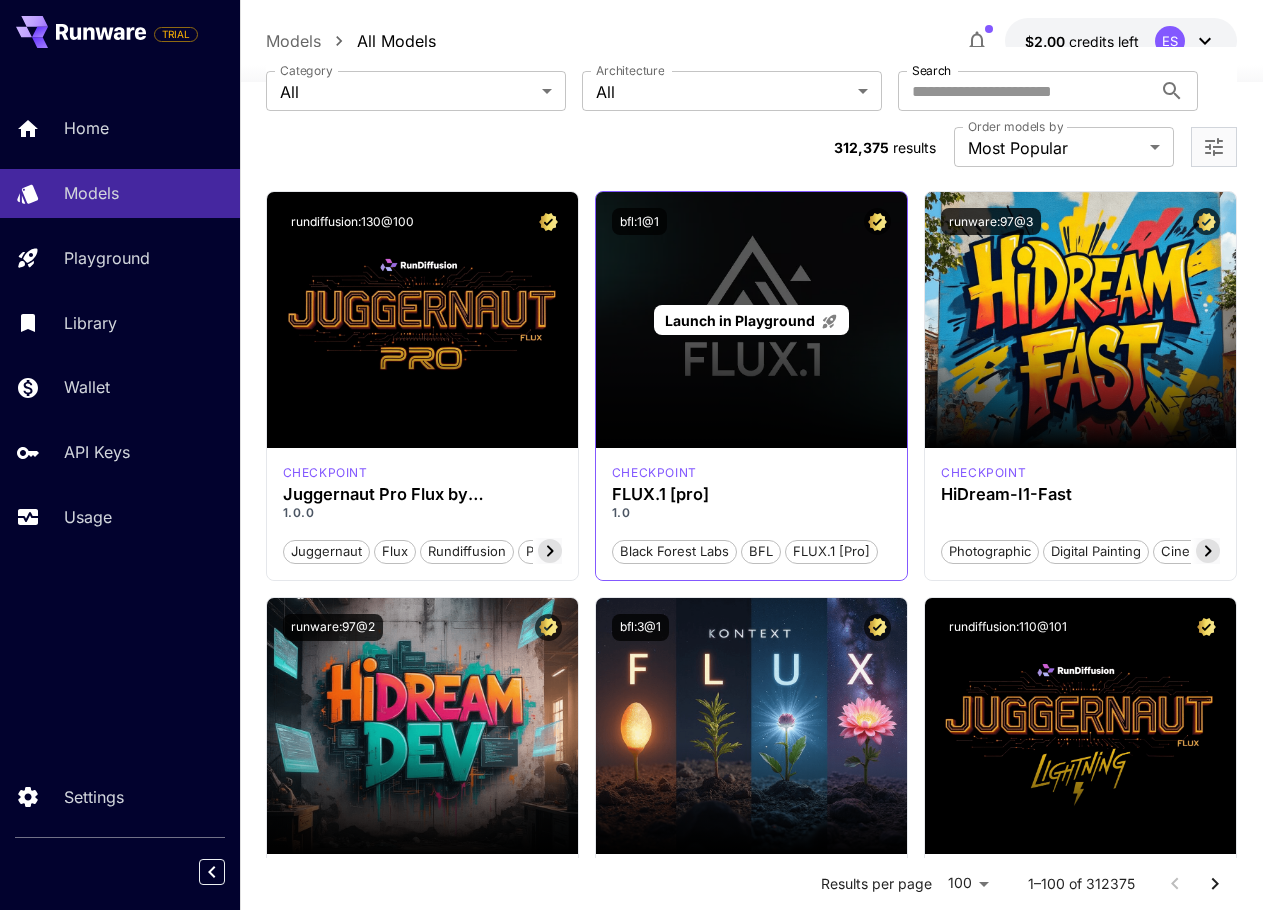 scroll, scrollTop: 300, scrollLeft: 0, axis: vertical 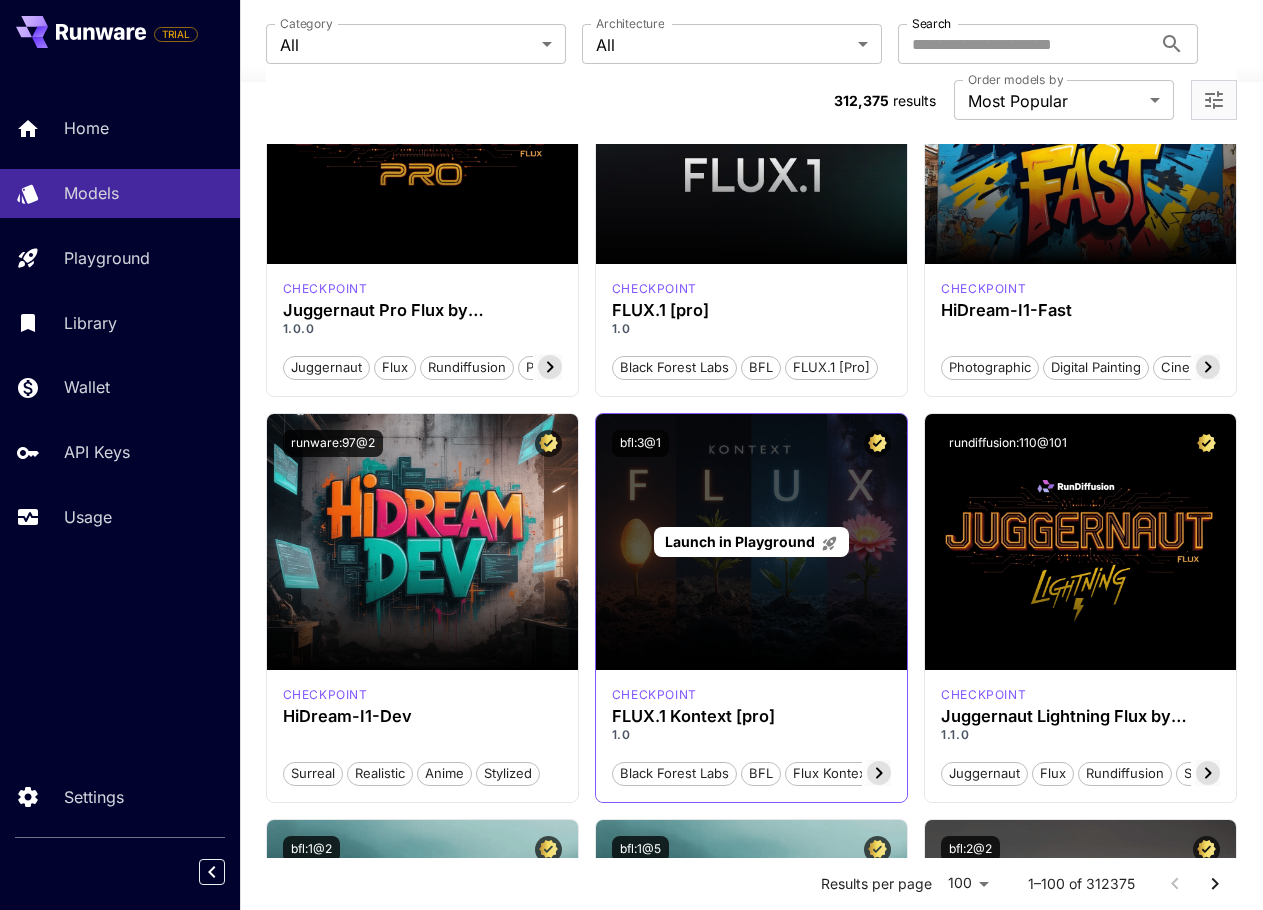 click on "Launch in Playground" at bounding box center [740, 541] 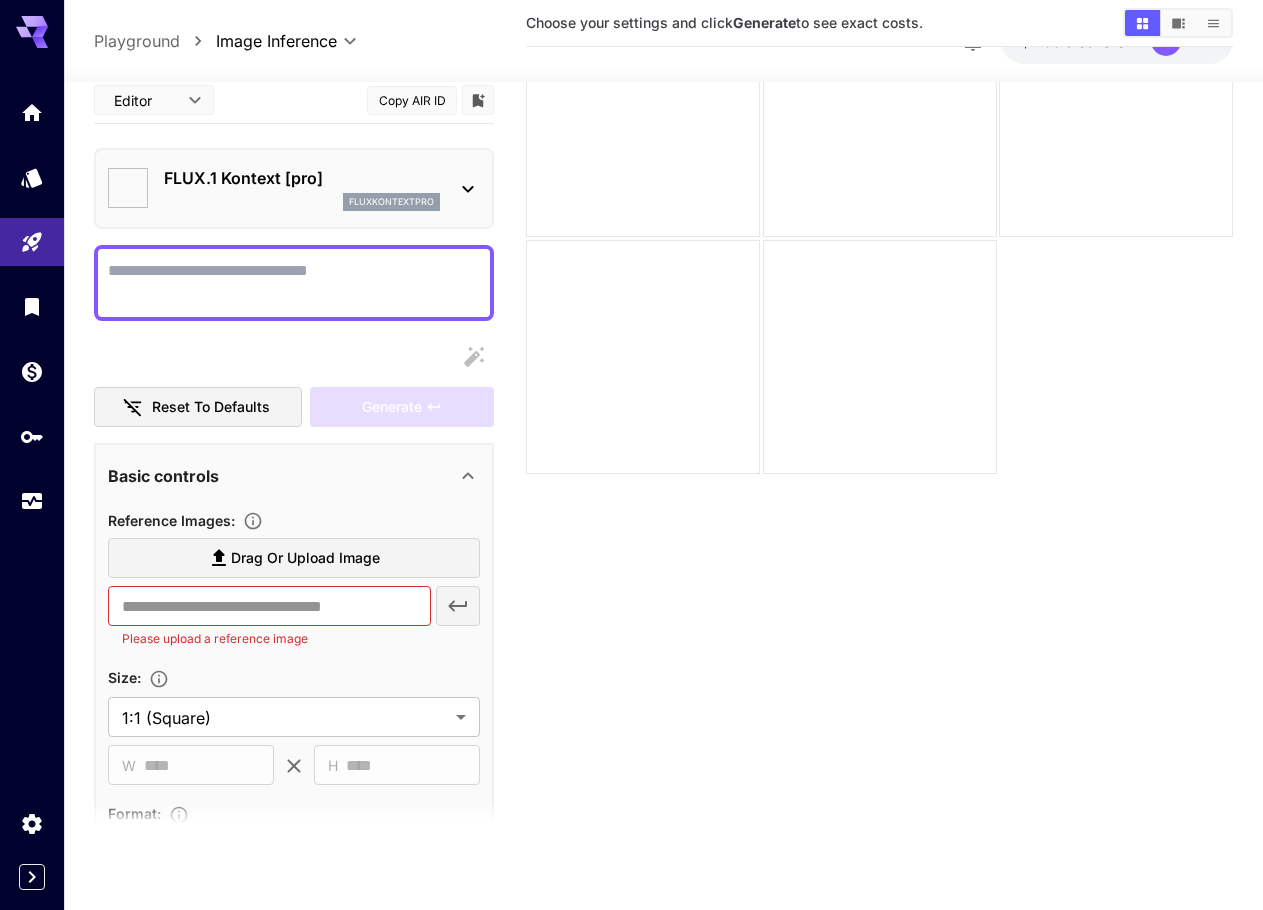 scroll, scrollTop: 0, scrollLeft: 0, axis: both 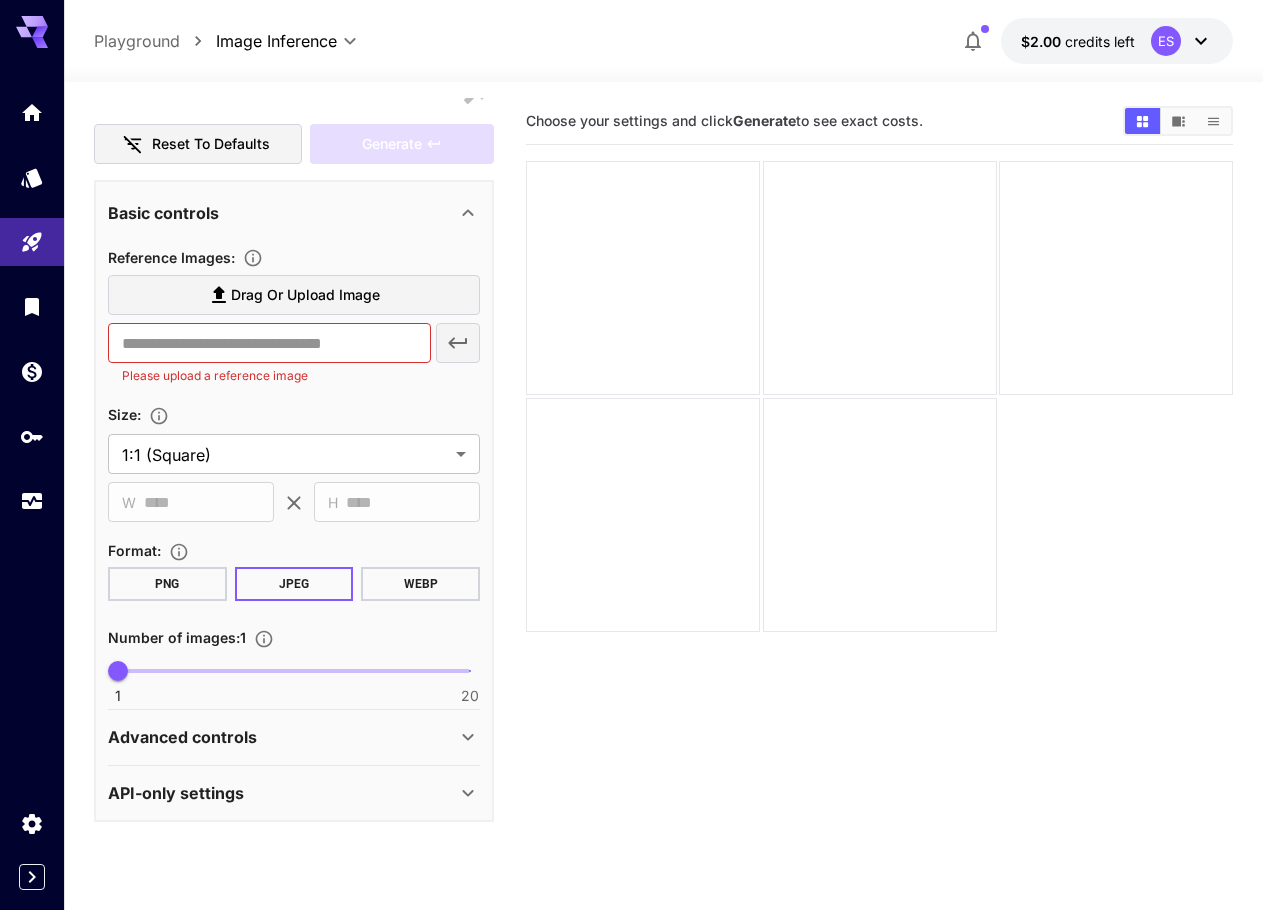 click on "API-only settings" at bounding box center (176, 793) 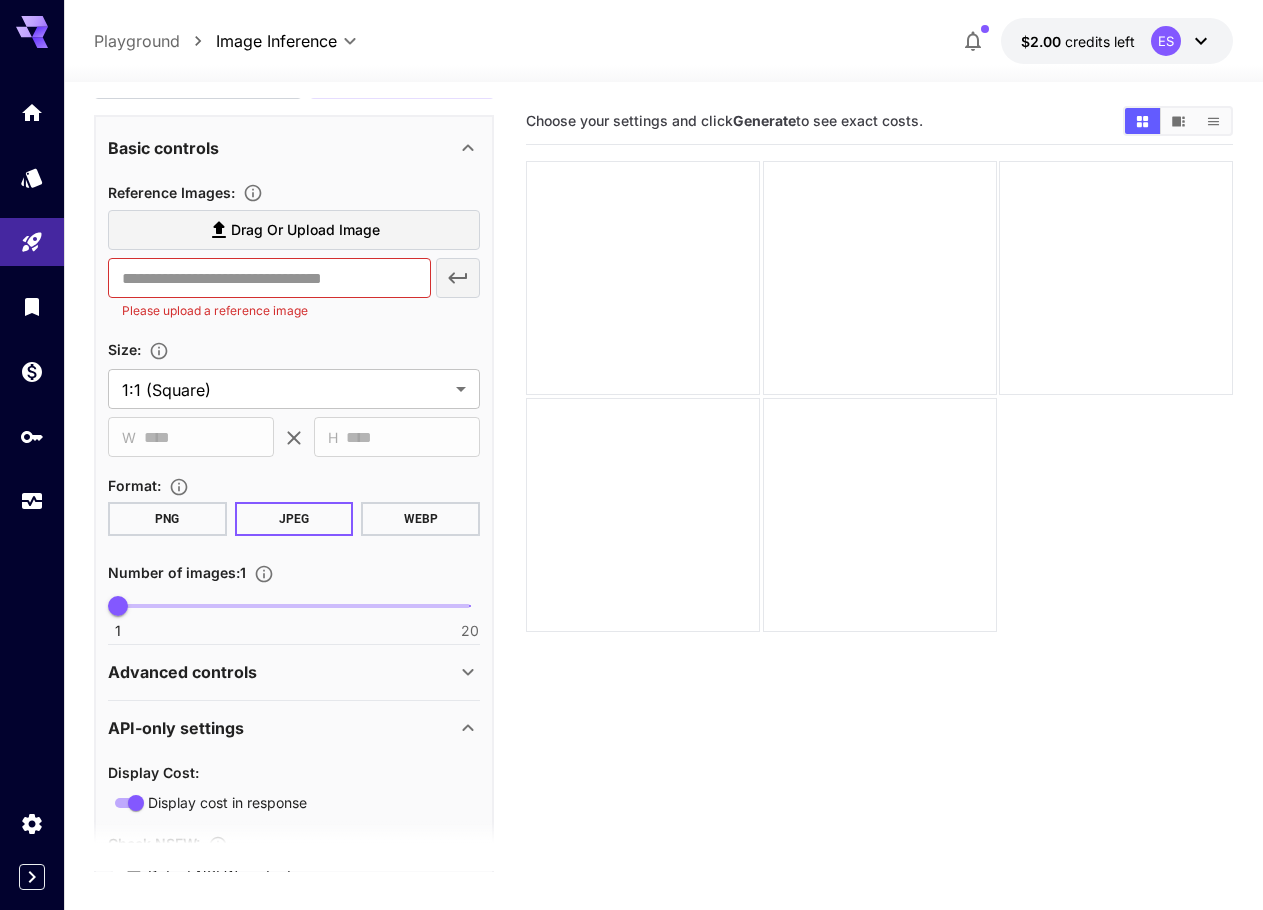scroll, scrollTop: 584, scrollLeft: 0, axis: vertical 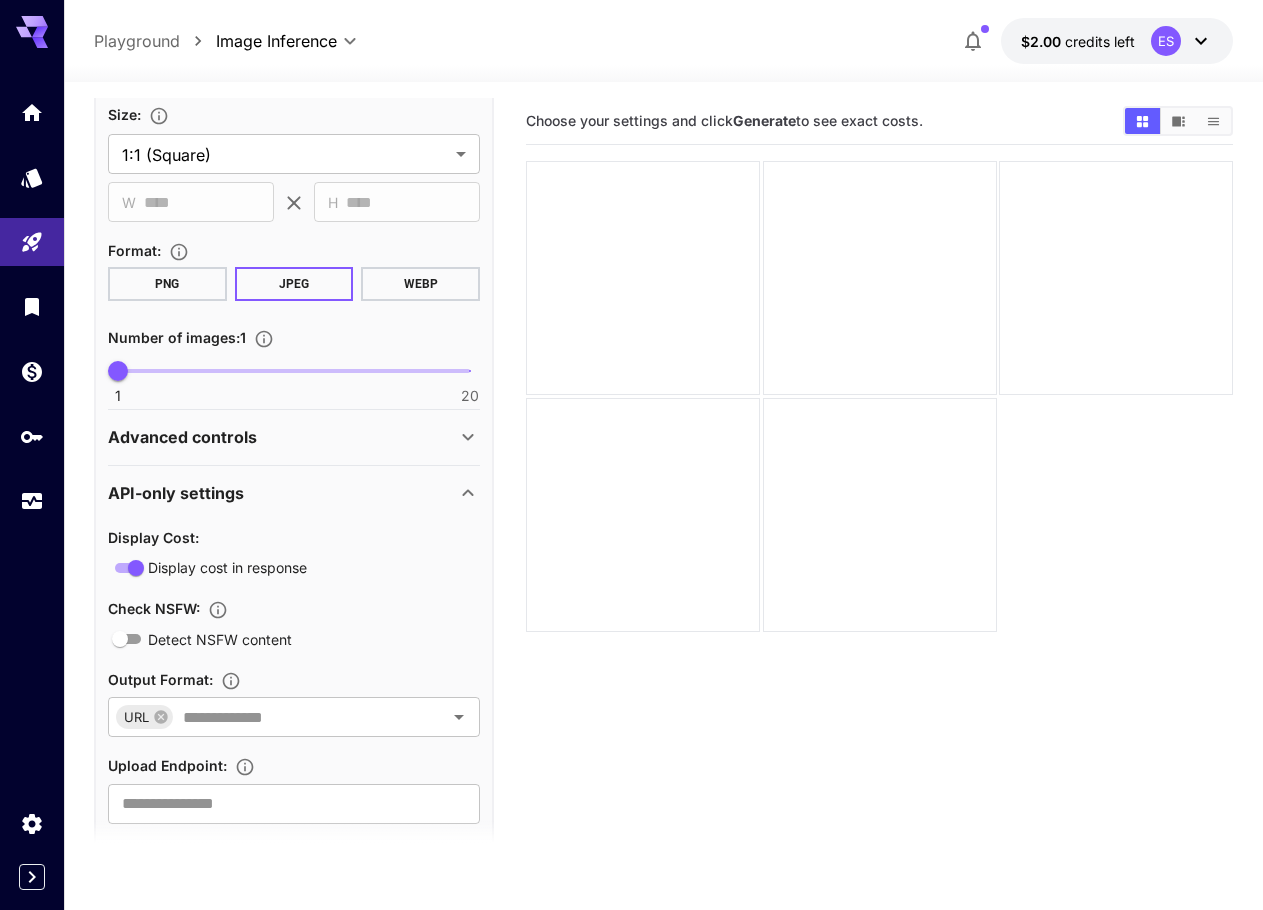 click on "Advanced controls" at bounding box center [182, 437] 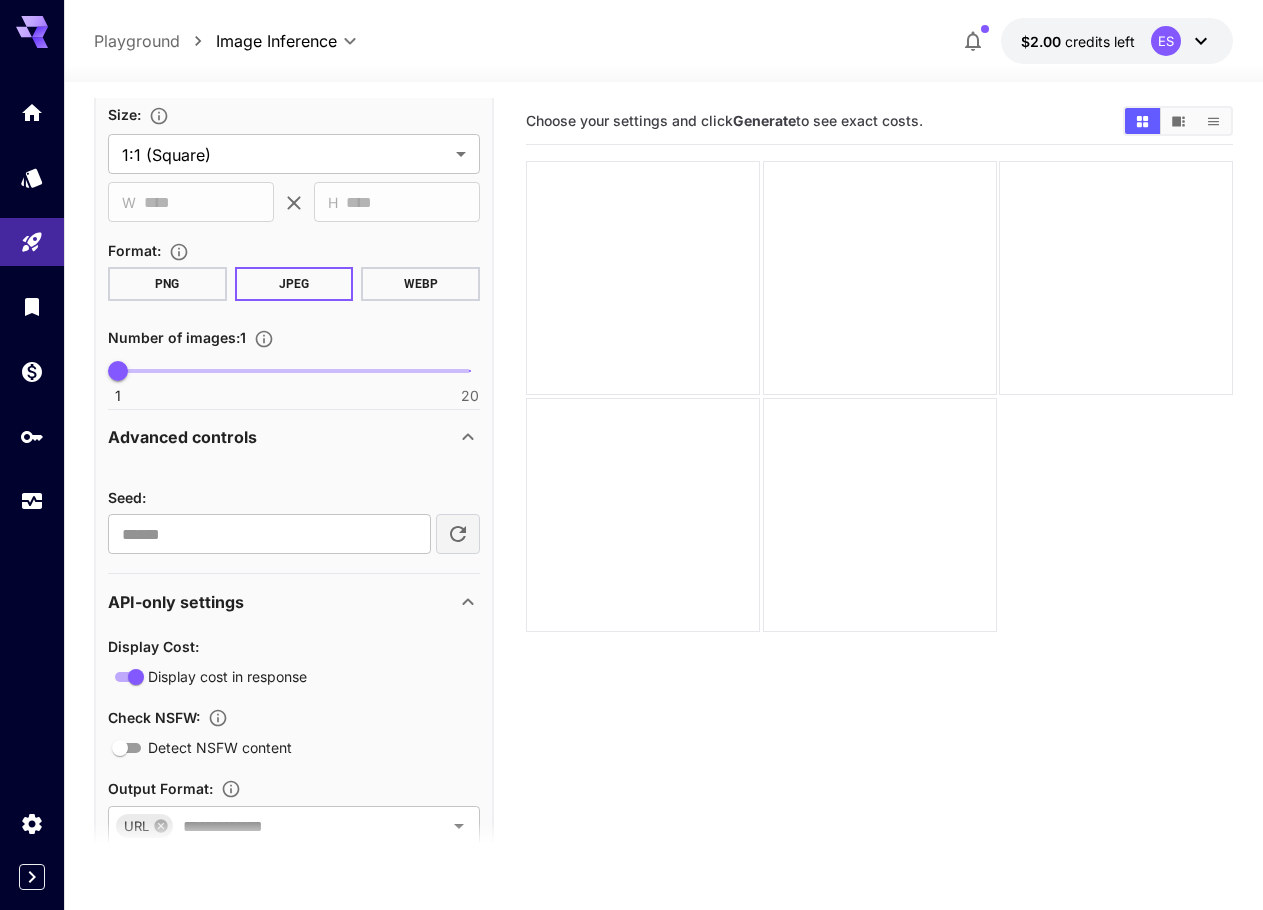click on "Advanced controls" at bounding box center [182, 437] 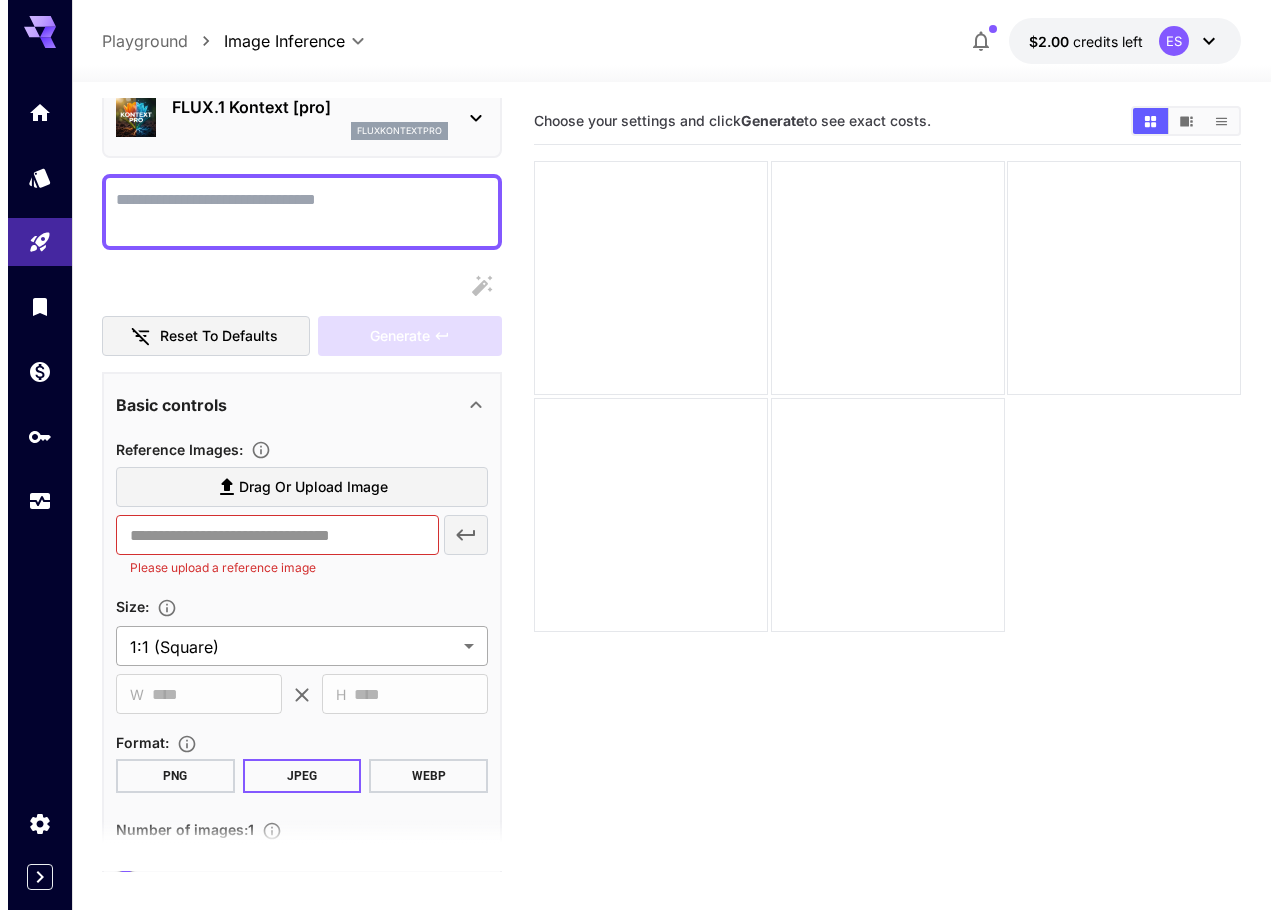 scroll, scrollTop: 0, scrollLeft: 0, axis: both 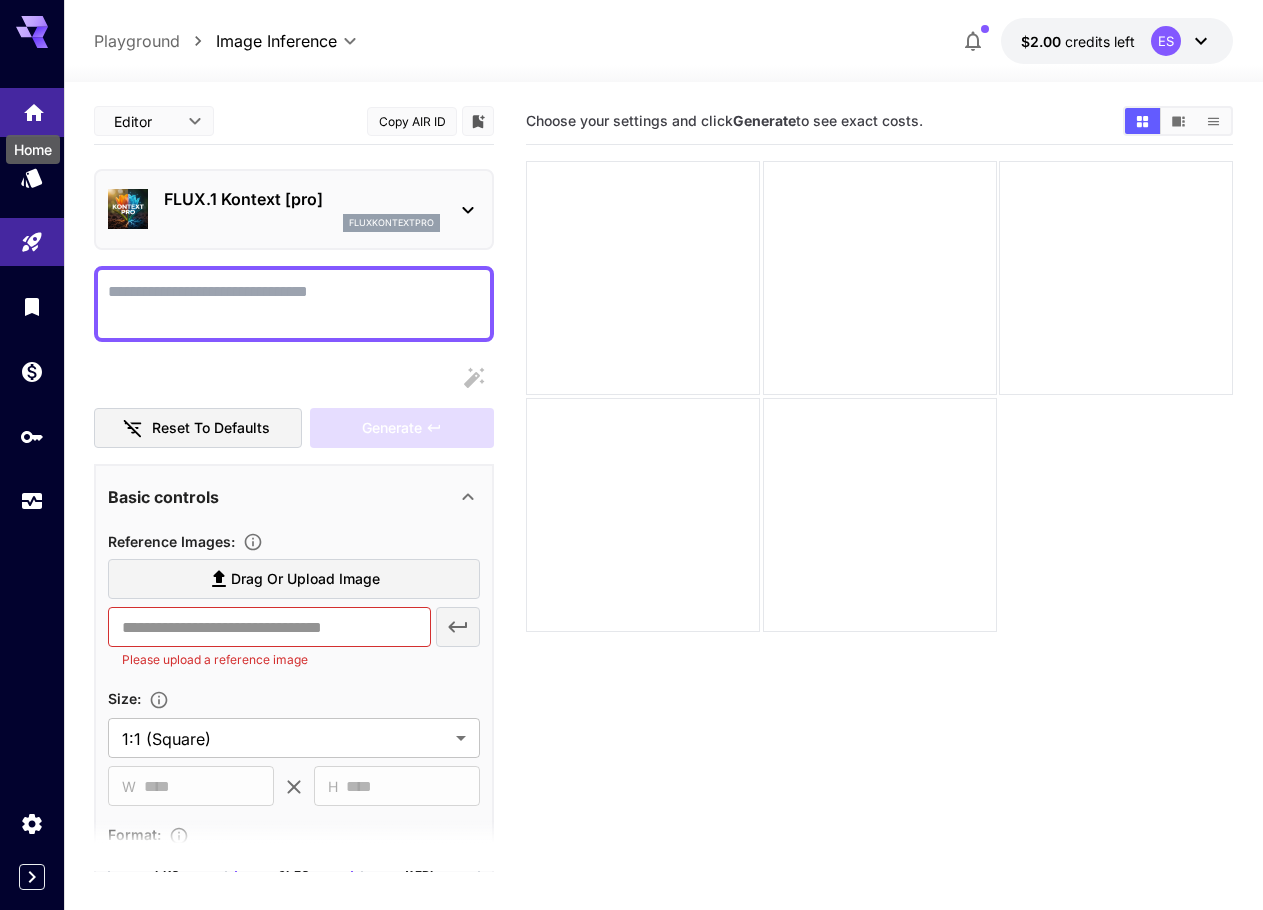 click 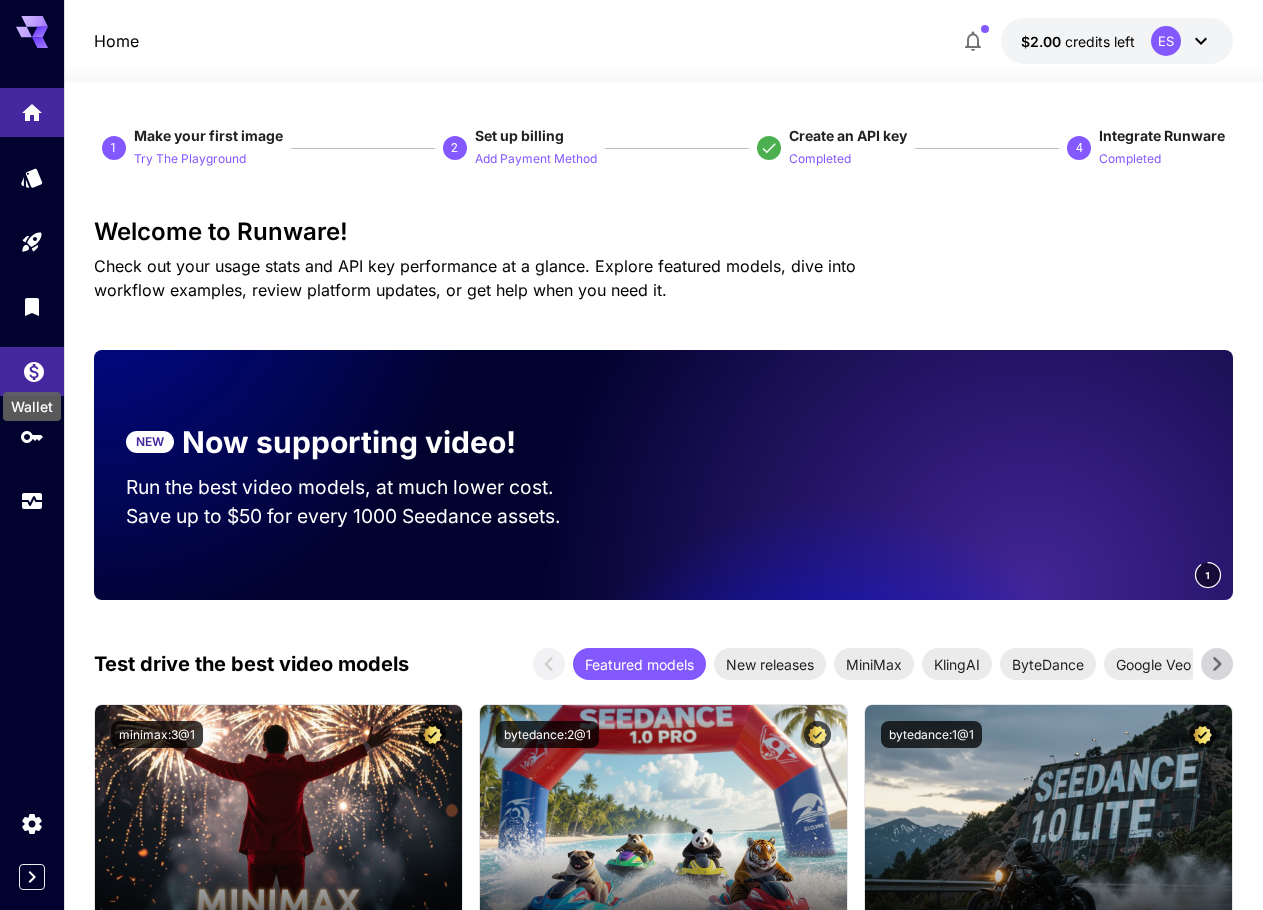 click 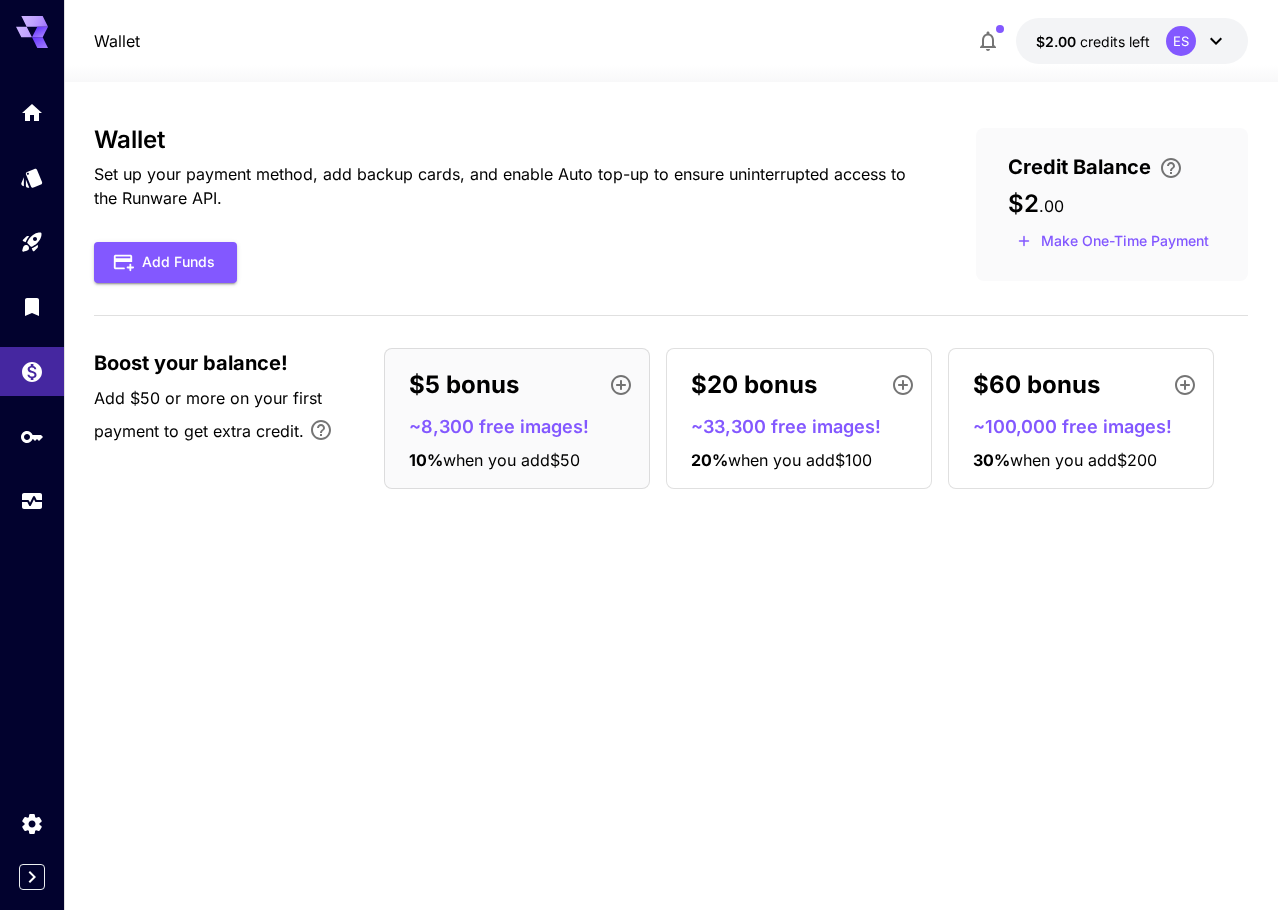 click on "Wallet Set up your payment method, add backup cards, and enable Auto top-up to ensure uninterrupted access to the Runware API. Add Funds Credit Balance $2 . 00 Make One-Time Payment Boost your balance! Add $50 or more on your first payment to get extra credit. $5 bonus ~8,300 free images!   10 %  when you add  $50 $20 bonus ~33,300 free images!   20 %  when you add  $100 $60 bonus ~100,000 free images!   30 %  when you add  $200" at bounding box center (670, 496) 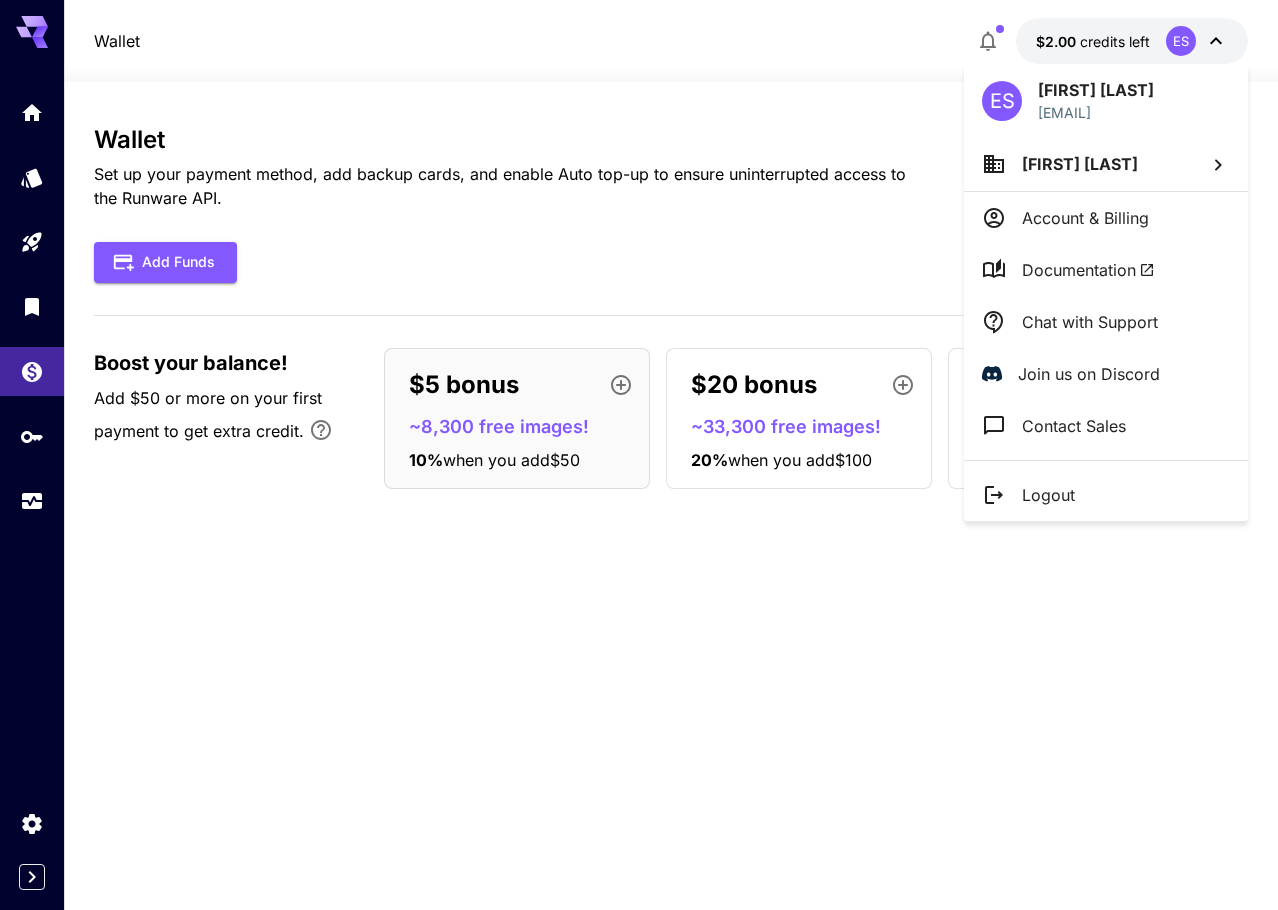 click on "Documentation" at bounding box center (1088, 270) 